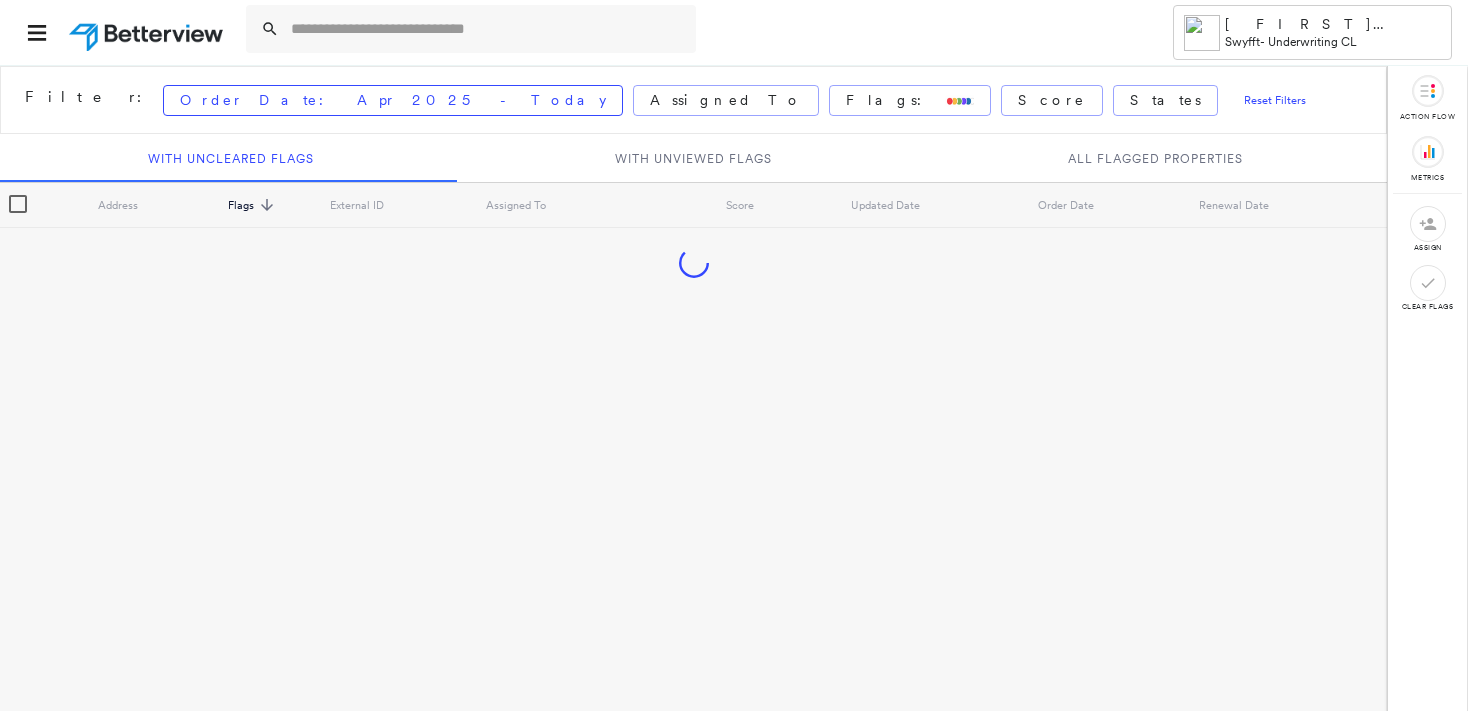 scroll, scrollTop: 0, scrollLeft: 0, axis: both 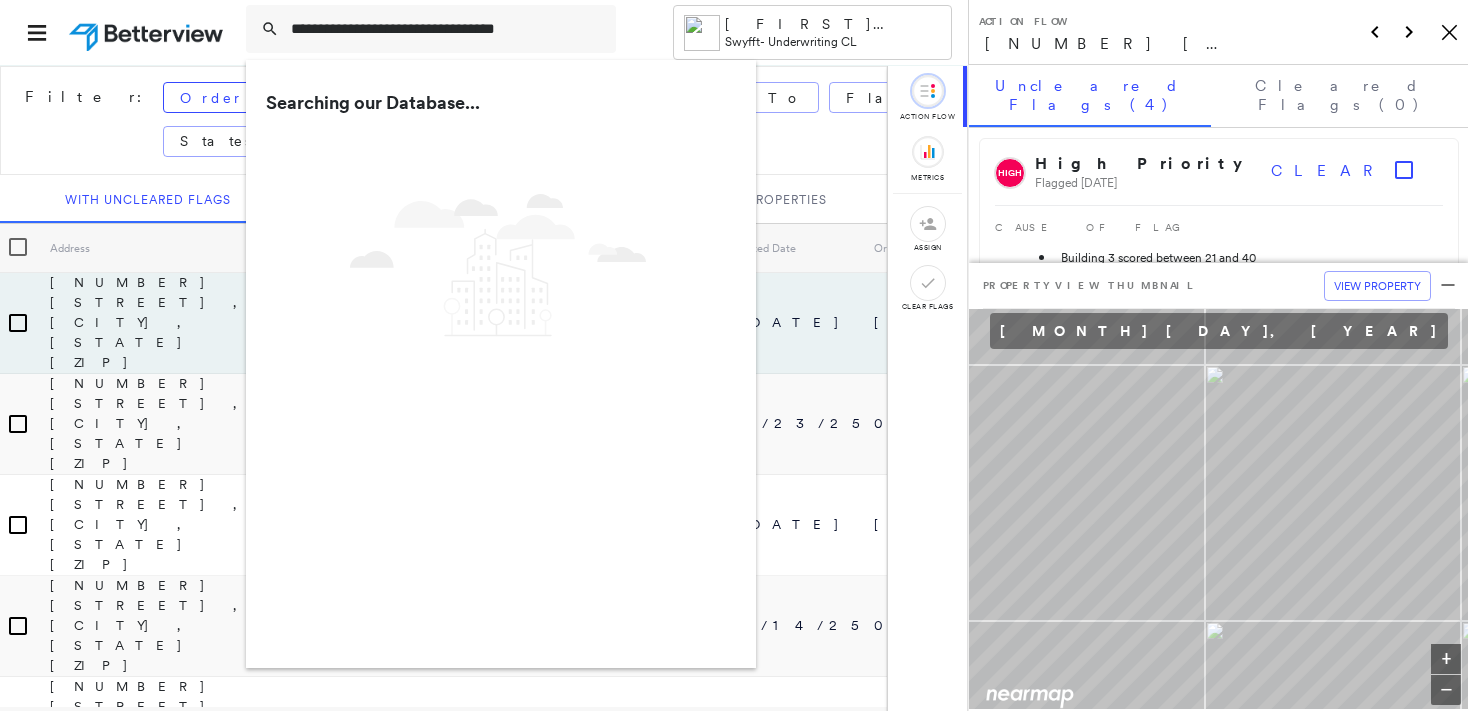 type on "**********" 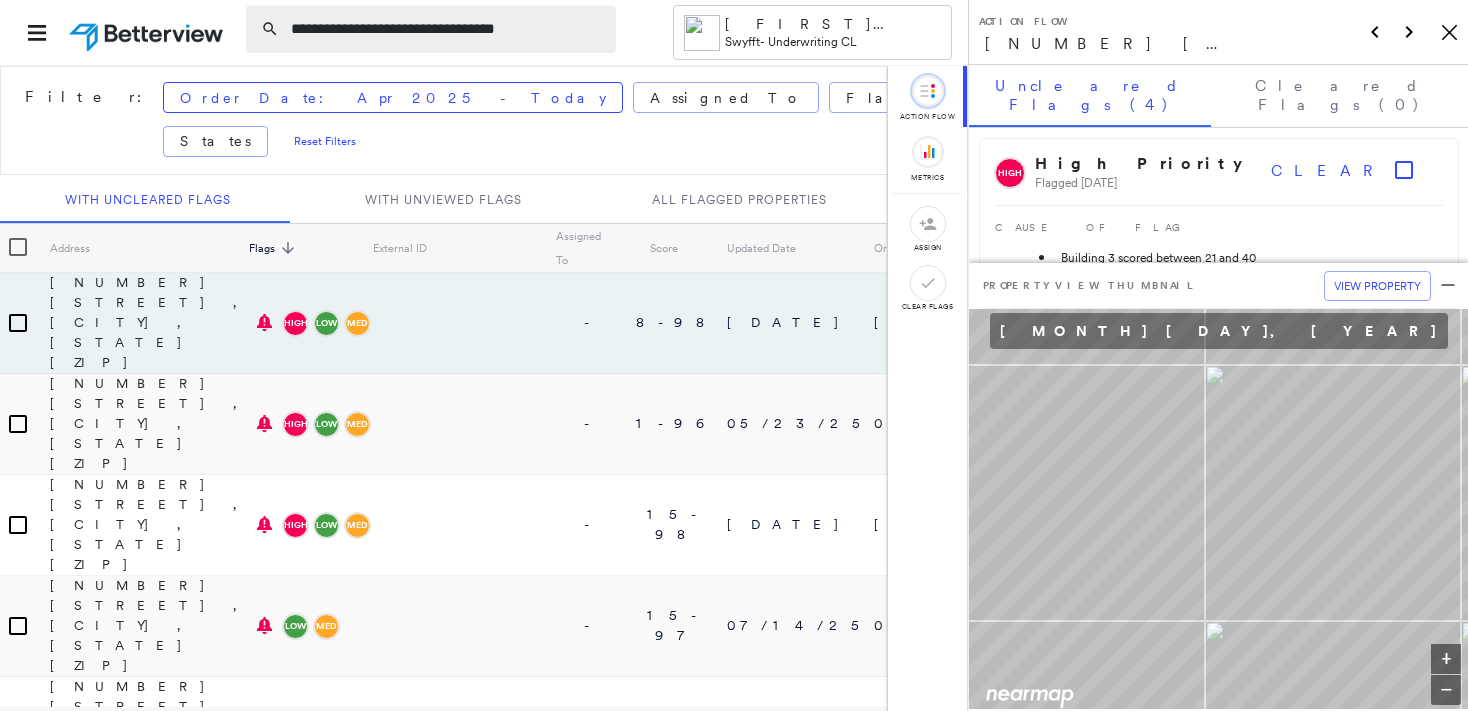 click on "**********" at bounding box center (447, 29) 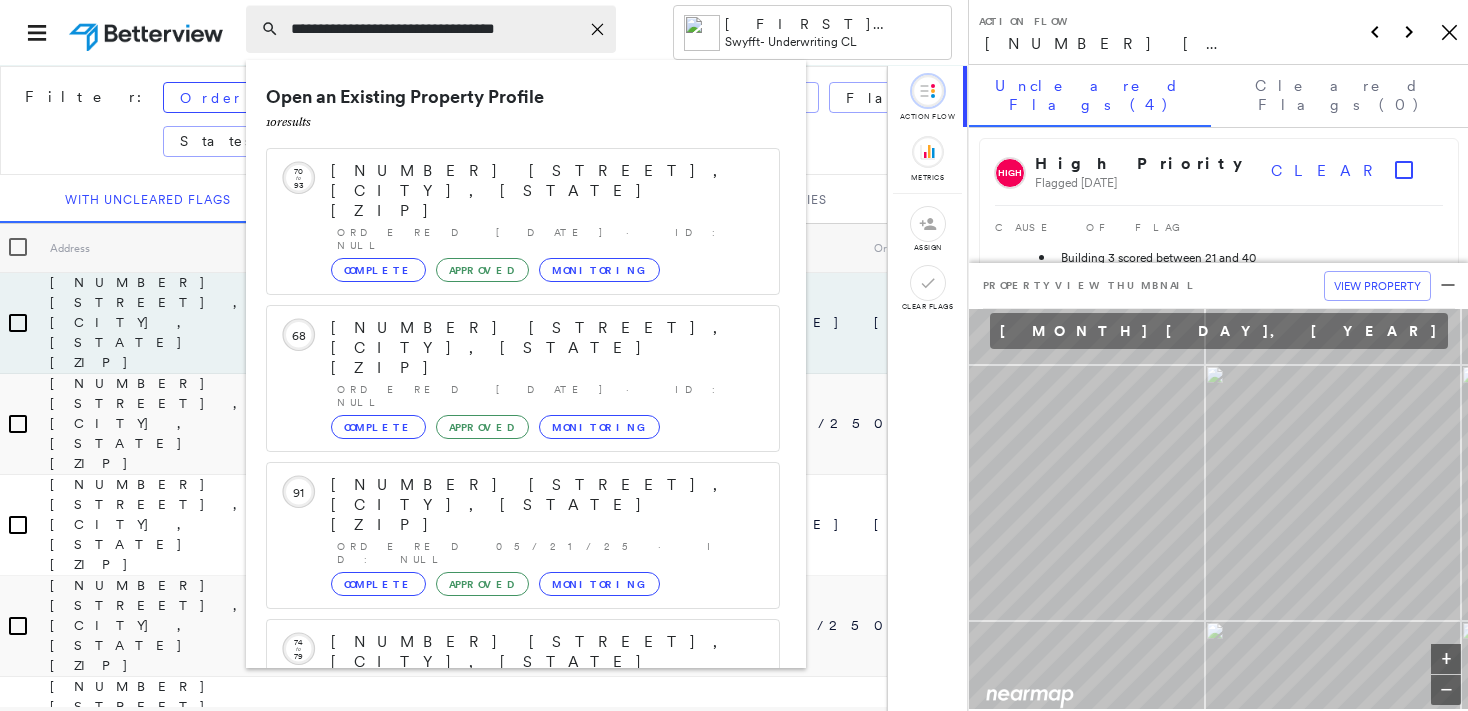 click on "**********" at bounding box center [435, 29] 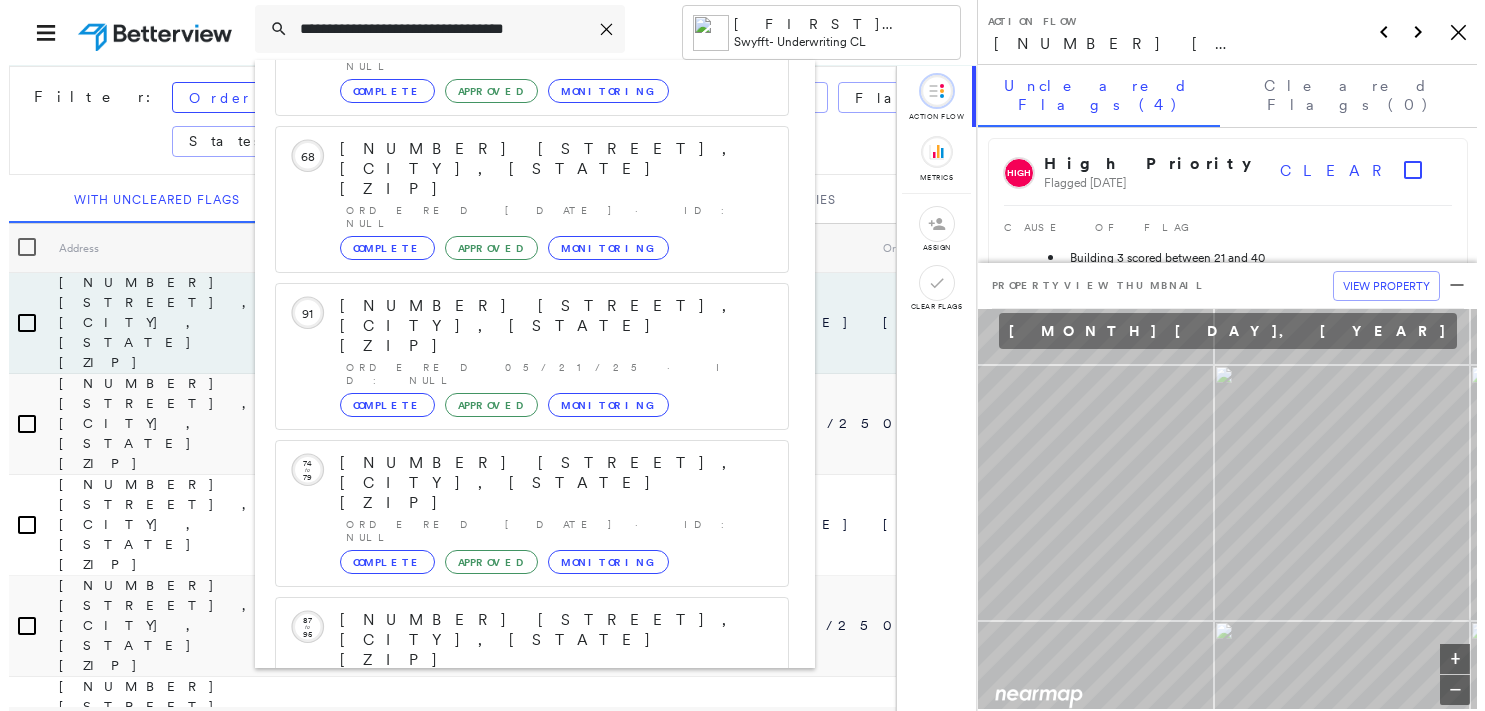 scroll, scrollTop: 208, scrollLeft: 0, axis: vertical 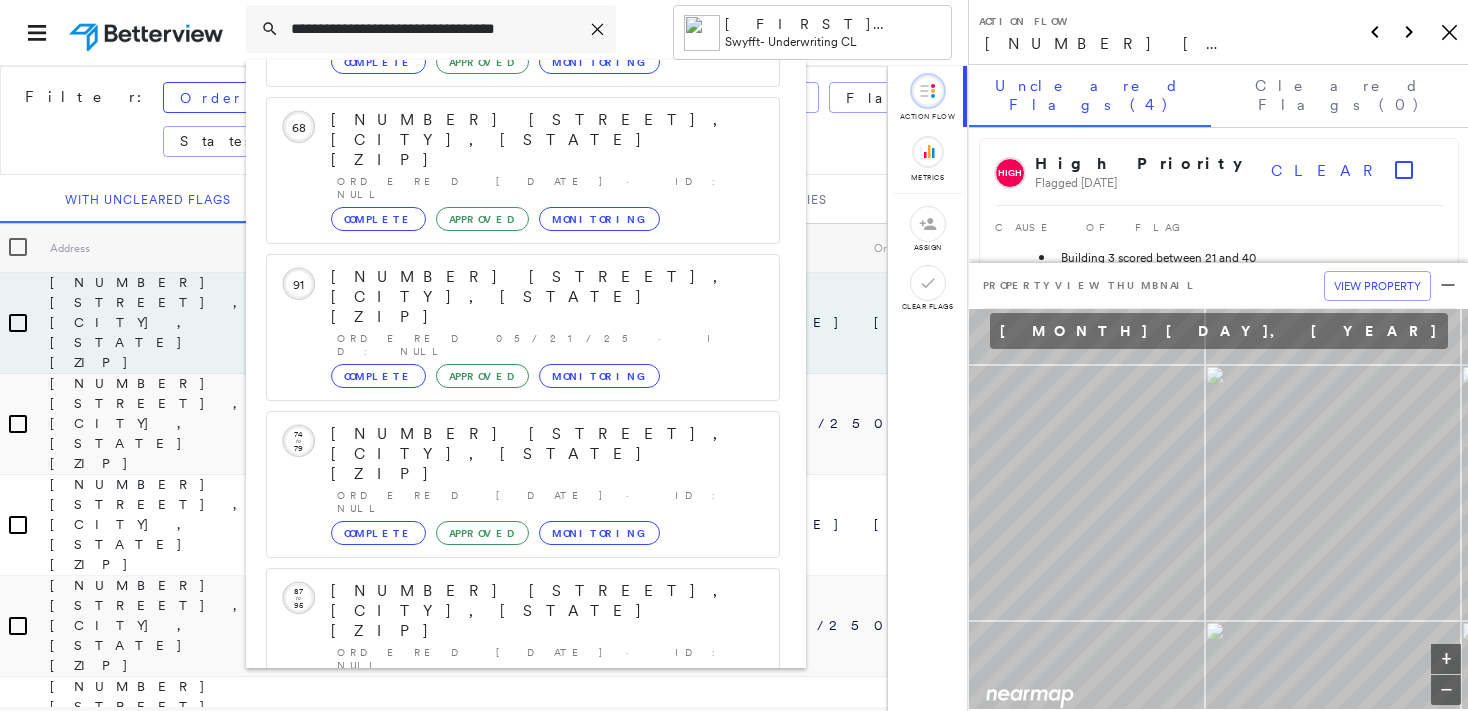 click on "[NUMBER] [STREET], [CITY], [STATE] [ZIP]" at bounding box center (501, 903) 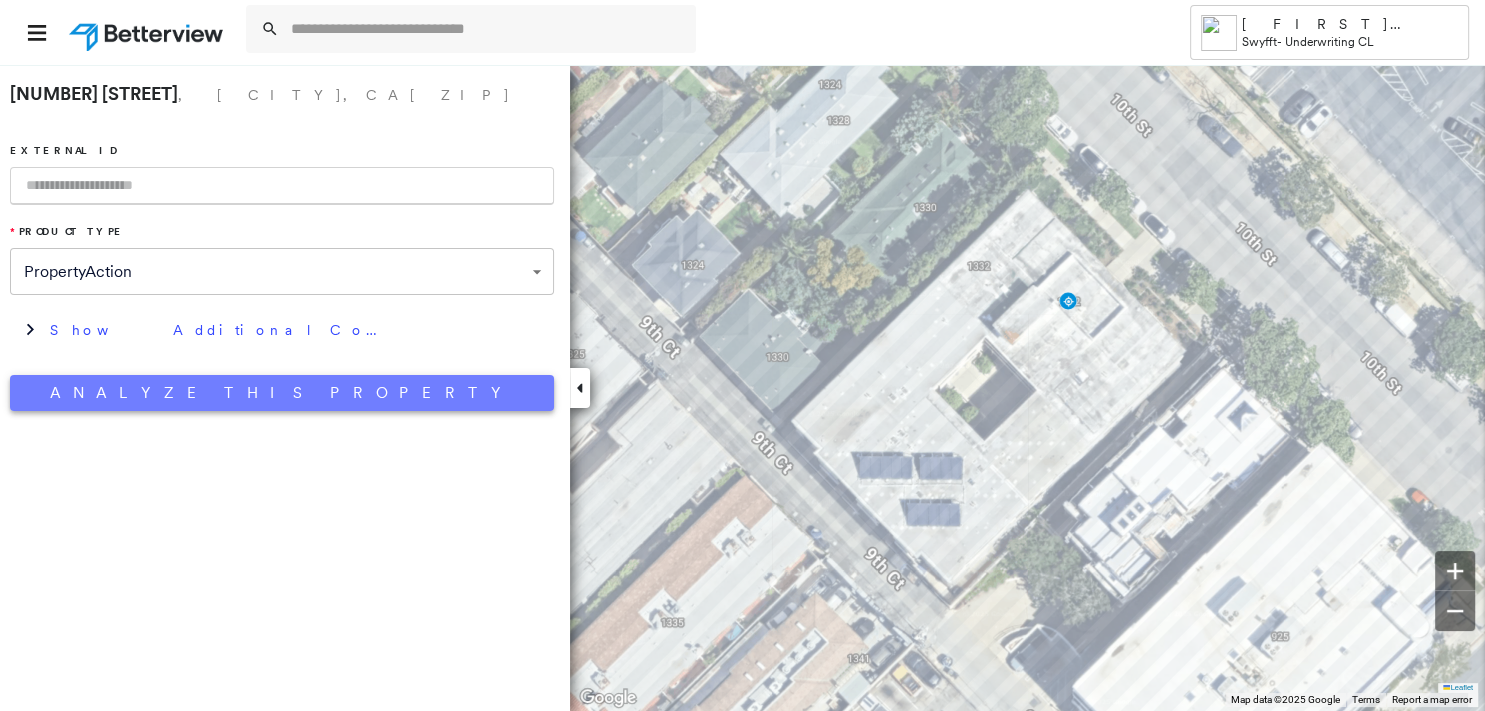 click on "Analyze This Property" at bounding box center [282, 393] 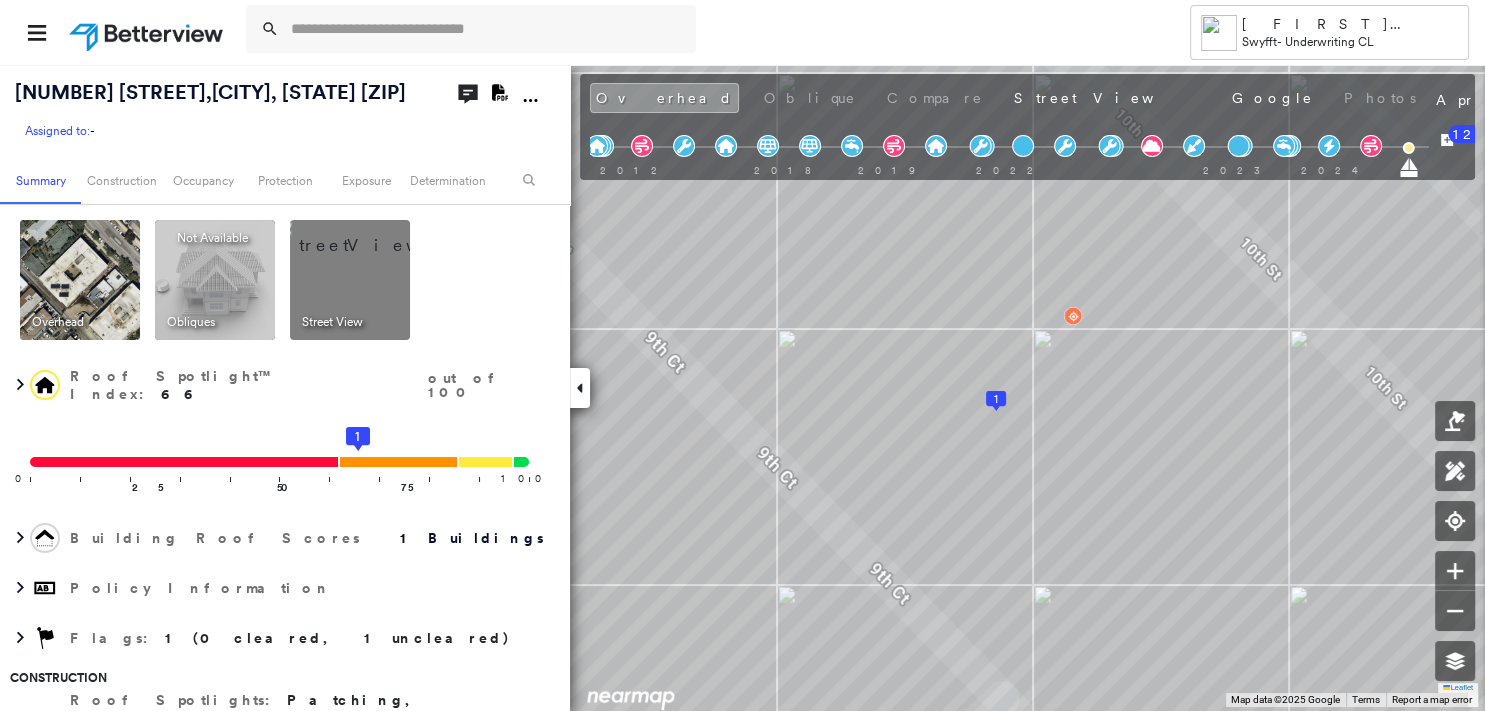 click on "Download PDF Report" 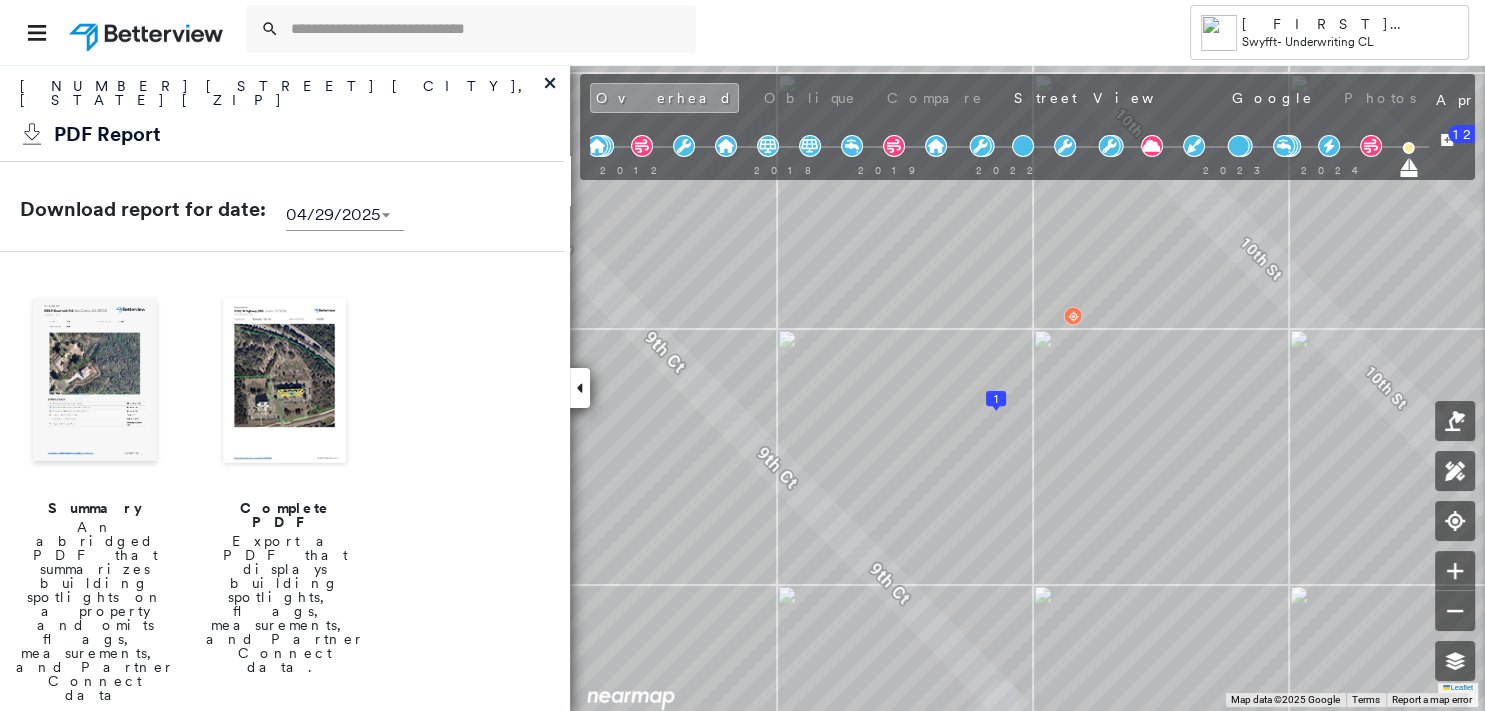 click at bounding box center (95, 382) 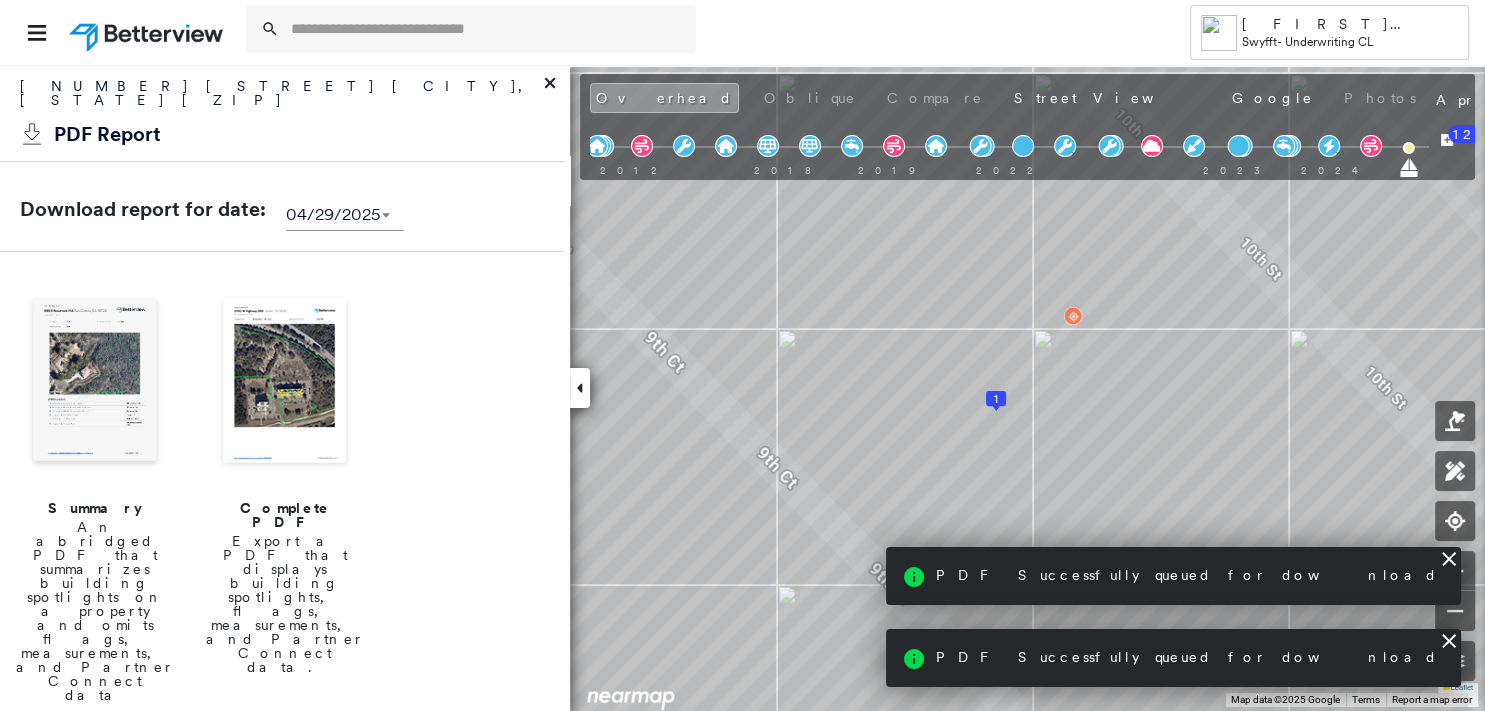 click on "PDF Successfully queued for download" at bounding box center [1187, 575] 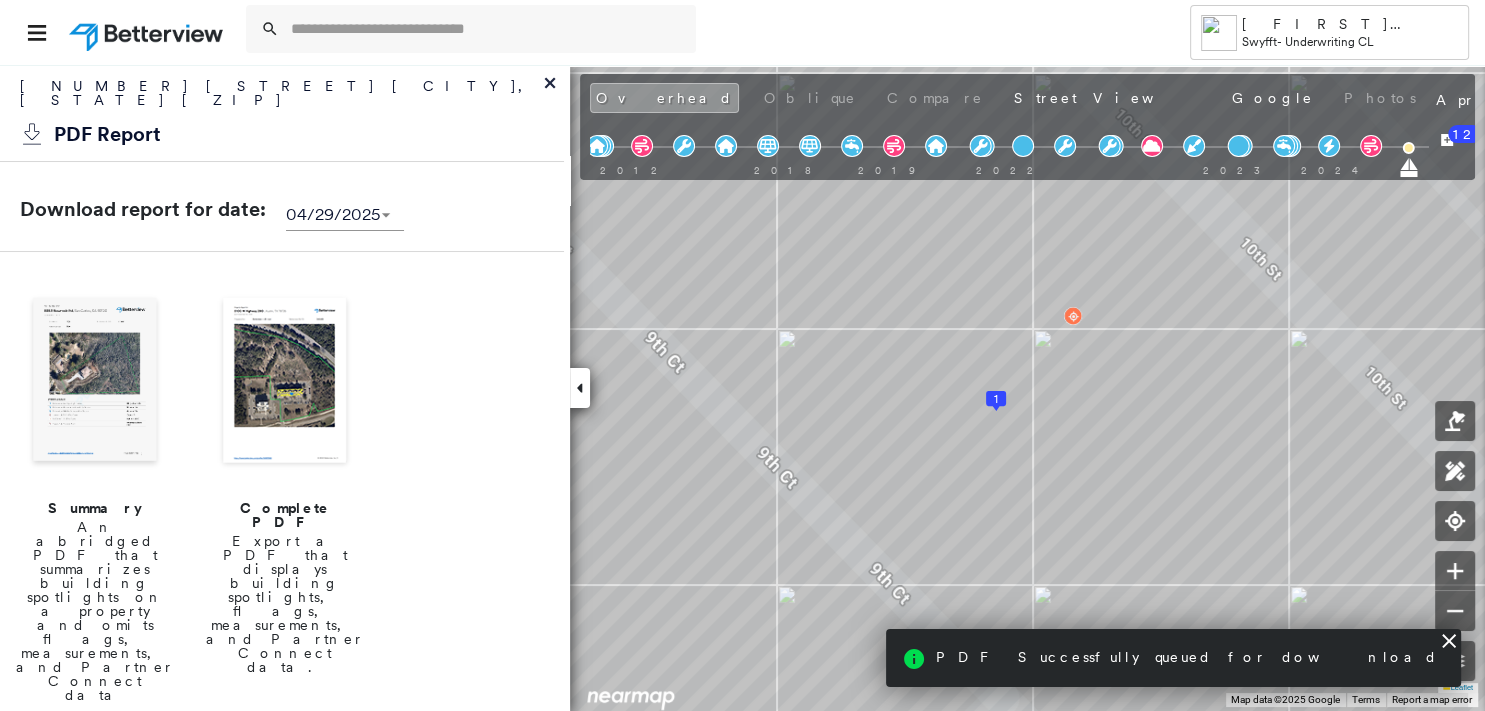 click on "PDF Successfully queued for download" at bounding box center (1187, 657) 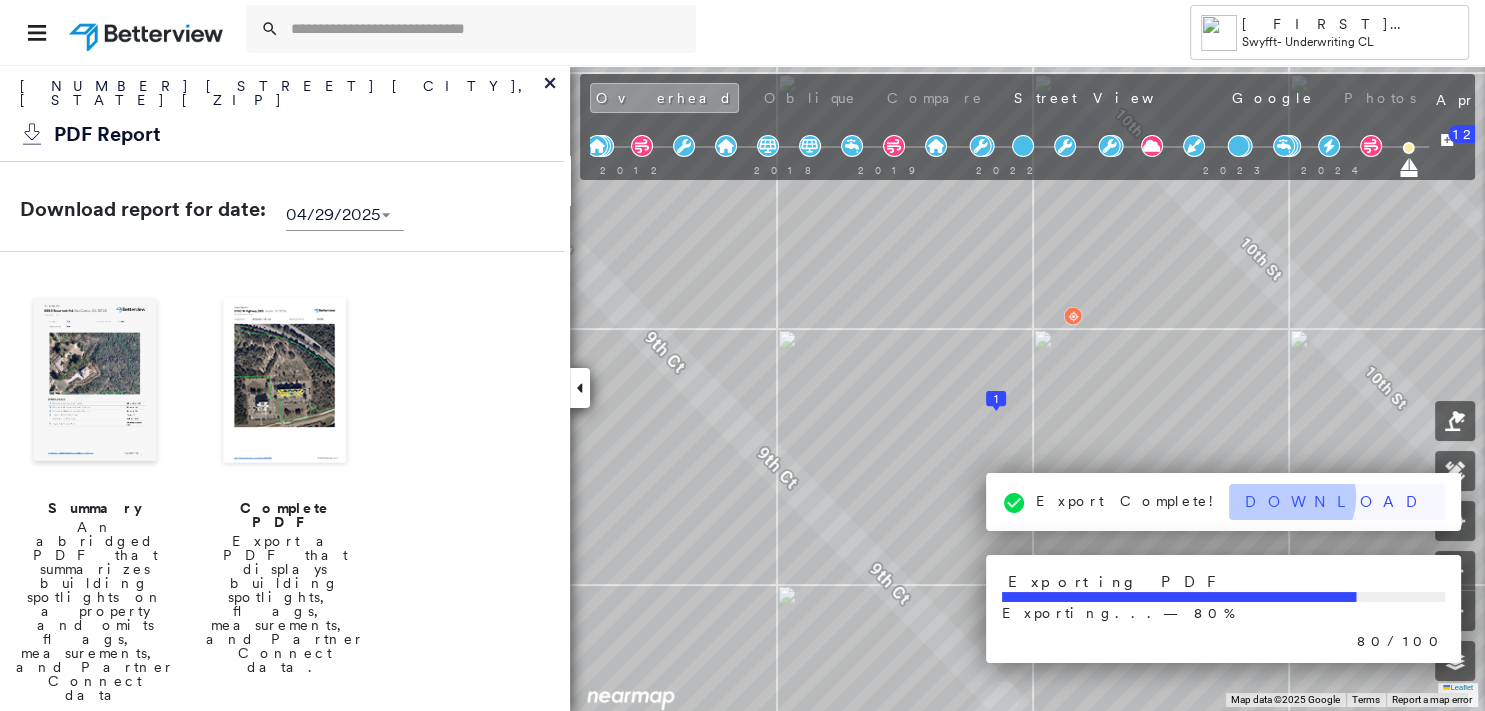 click on "Download" at bounding box center (1337, 502) 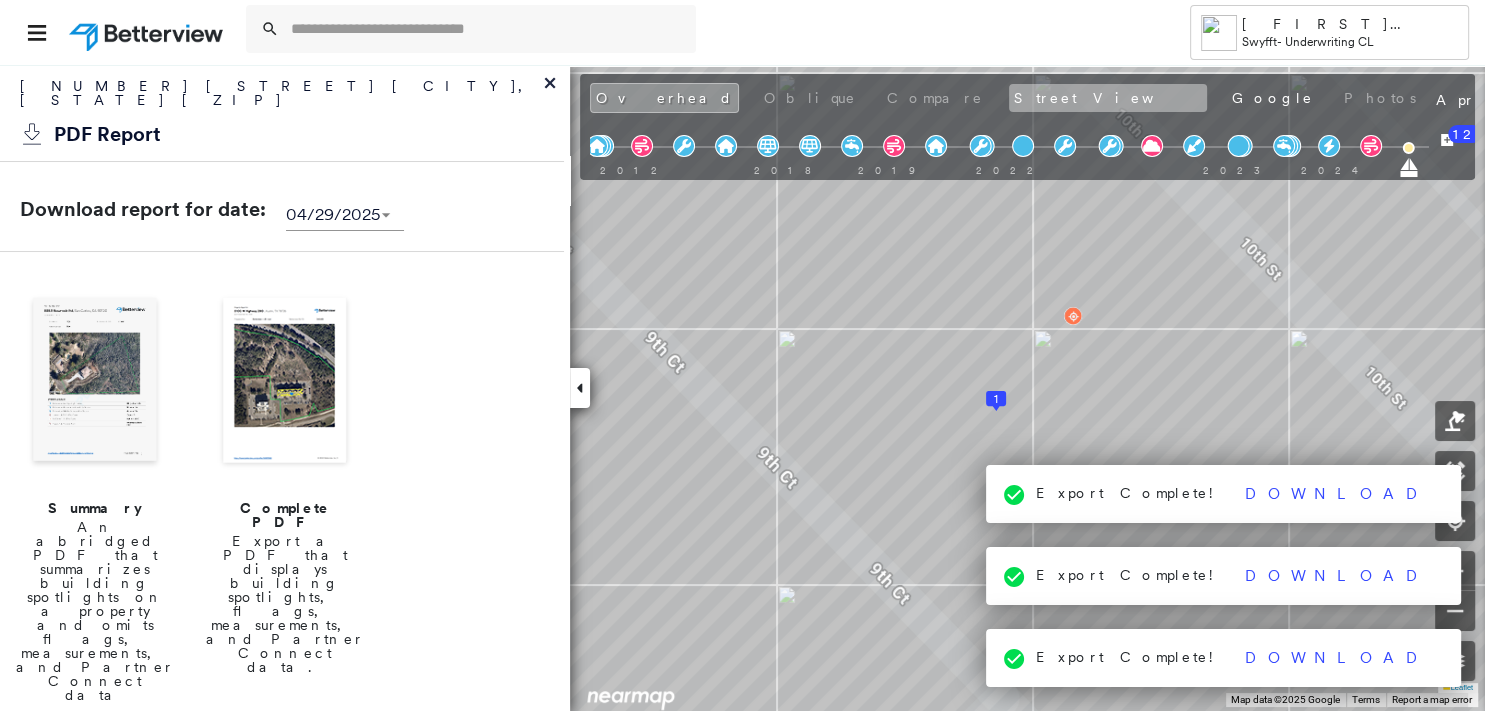 click on "Street View" at bounding box center (1108, 98) 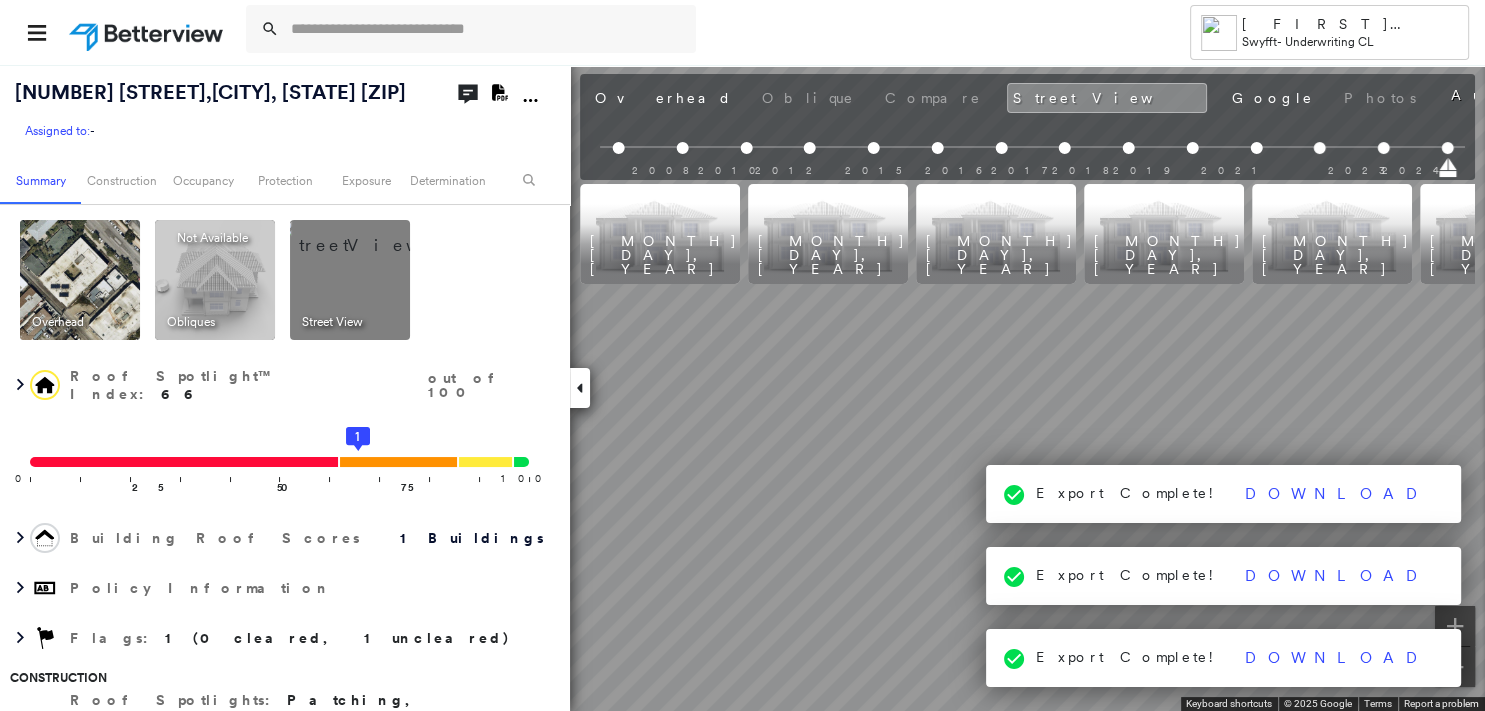 scroll, scrollTop: 0, scrollLeft: 1431, axis: horizontal 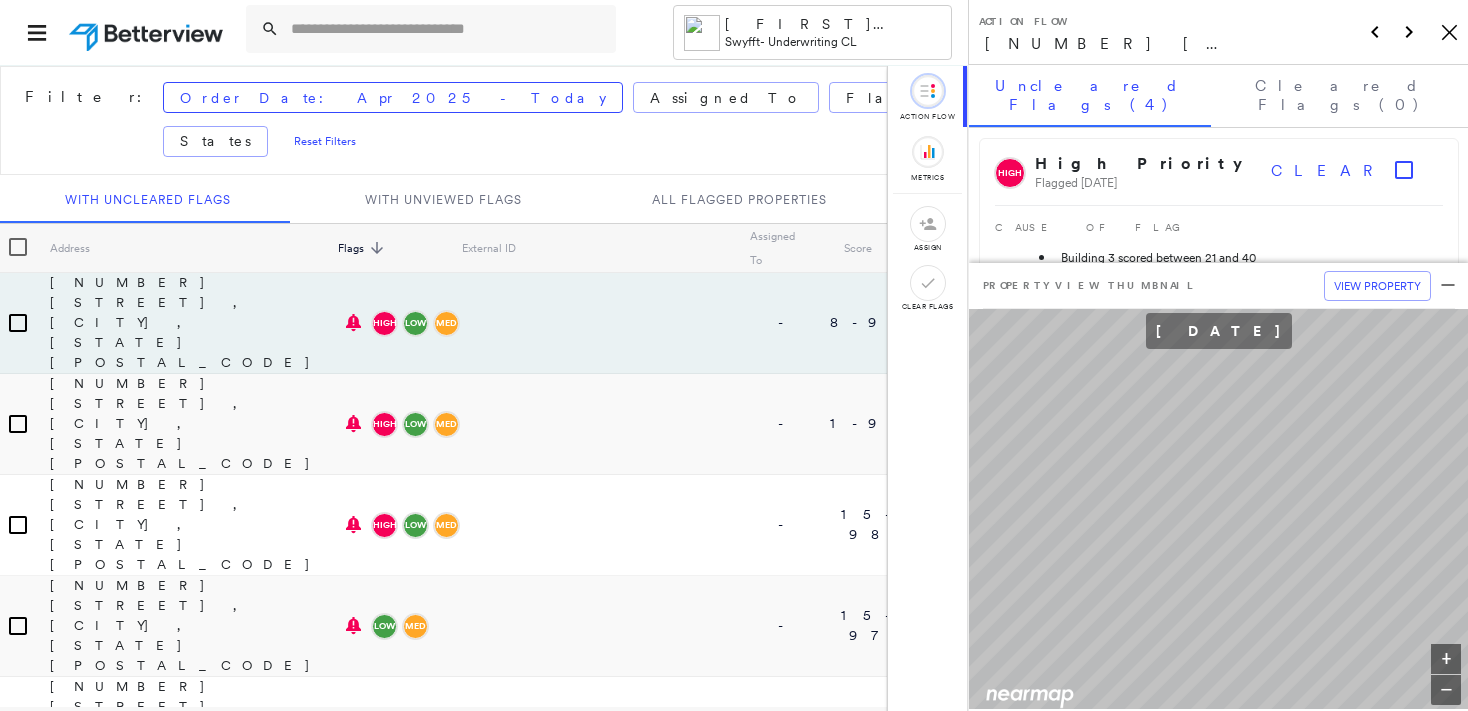 click at bounding box center [447, 29] 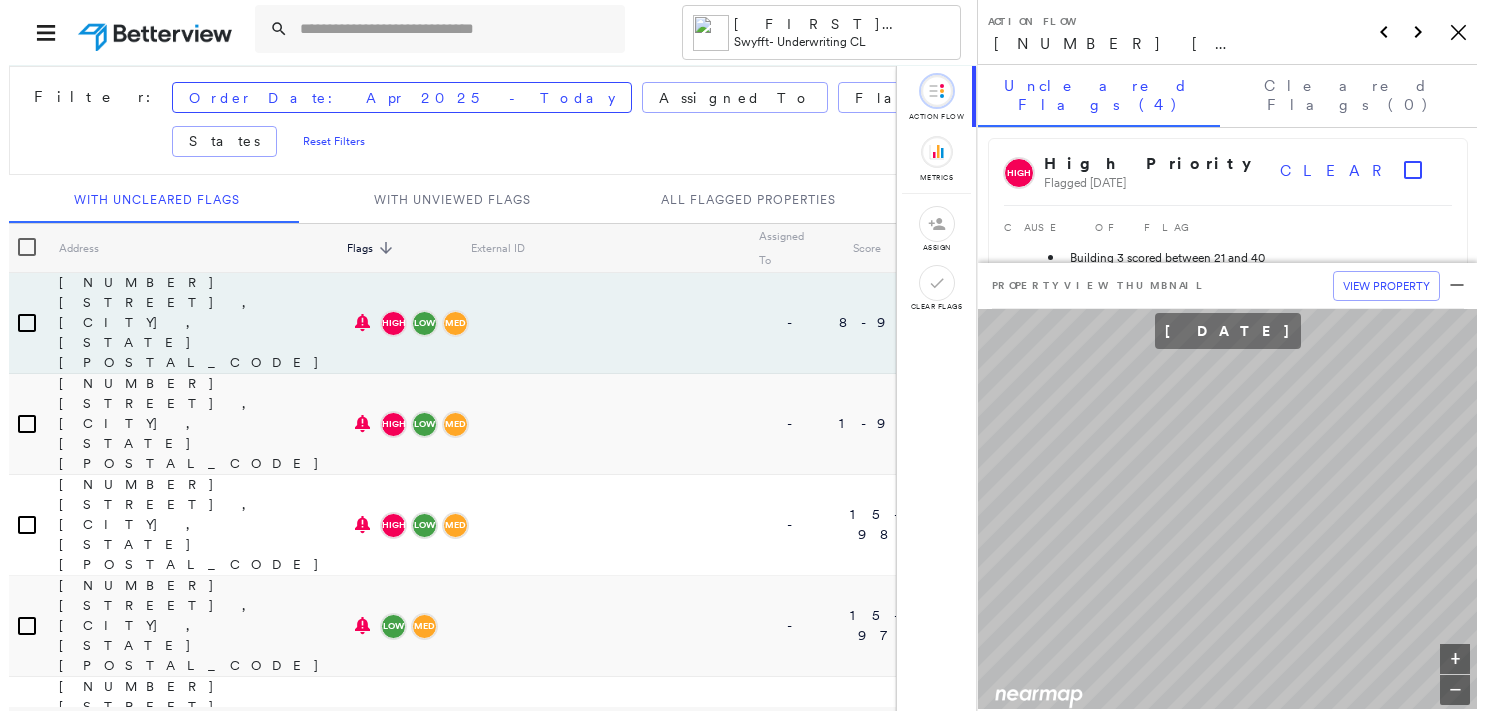 scroll, scrollTop: 0, scrollLeft: 0, axis: both 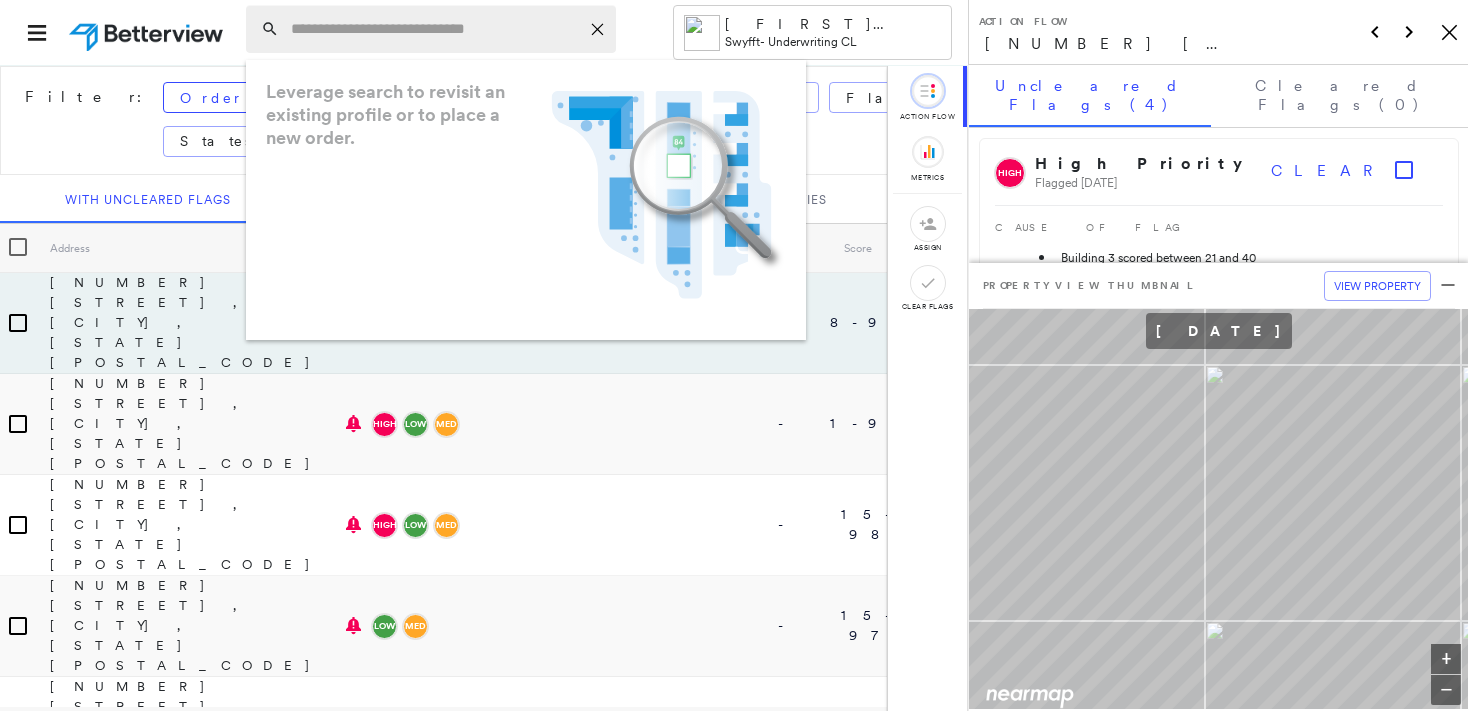 paste on "**********" 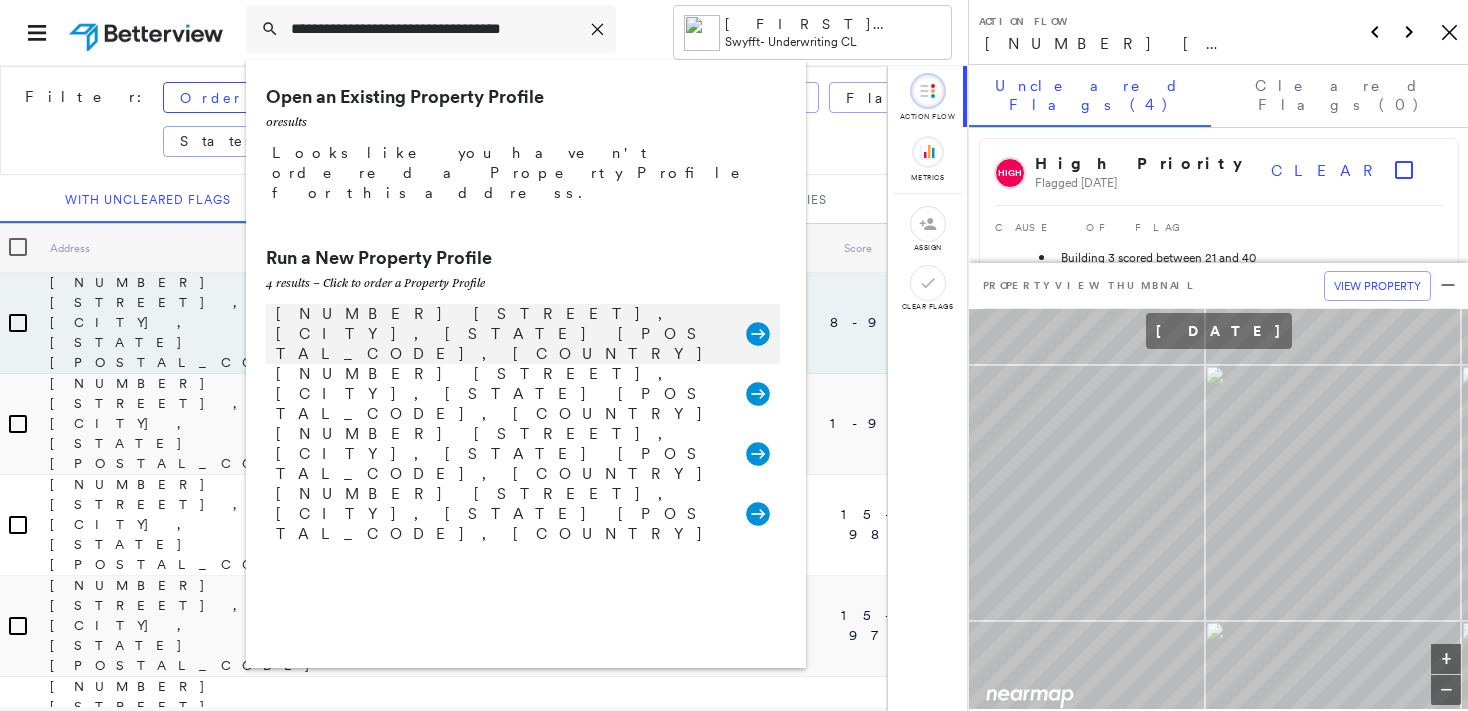 type on "**********" 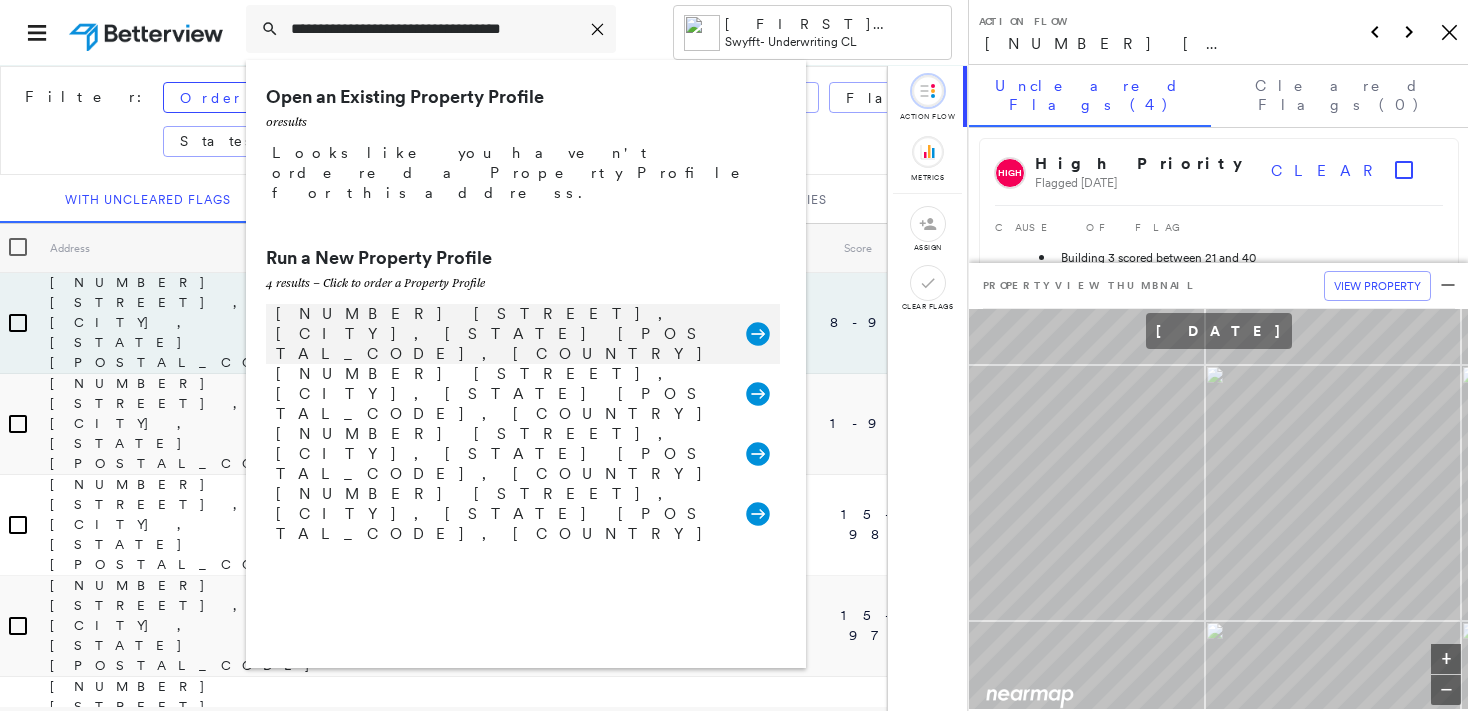 click on "616-626 W F St, Wilmington, CA 90744, USA" at bounding box center (501, 334) 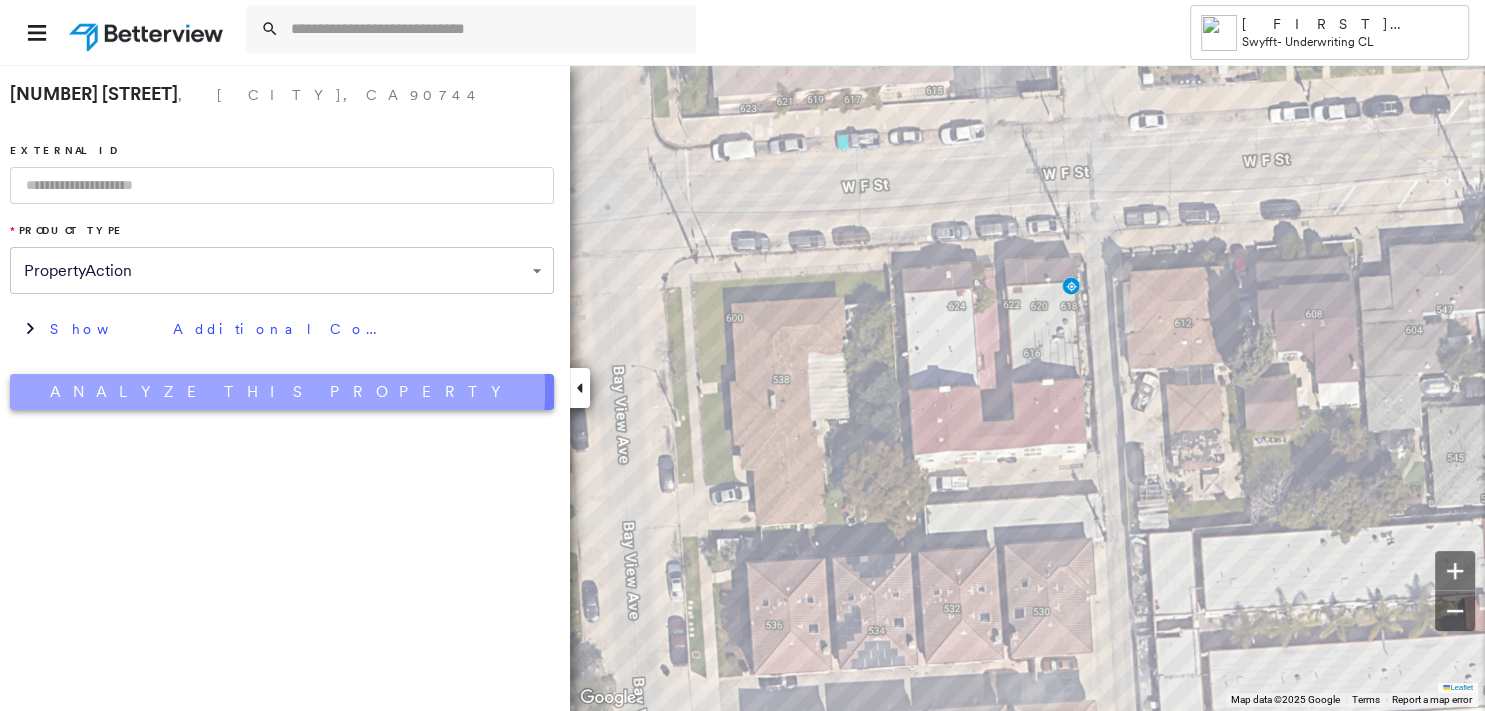 click on "Analyze This Property" at bounding box center [282, 392] 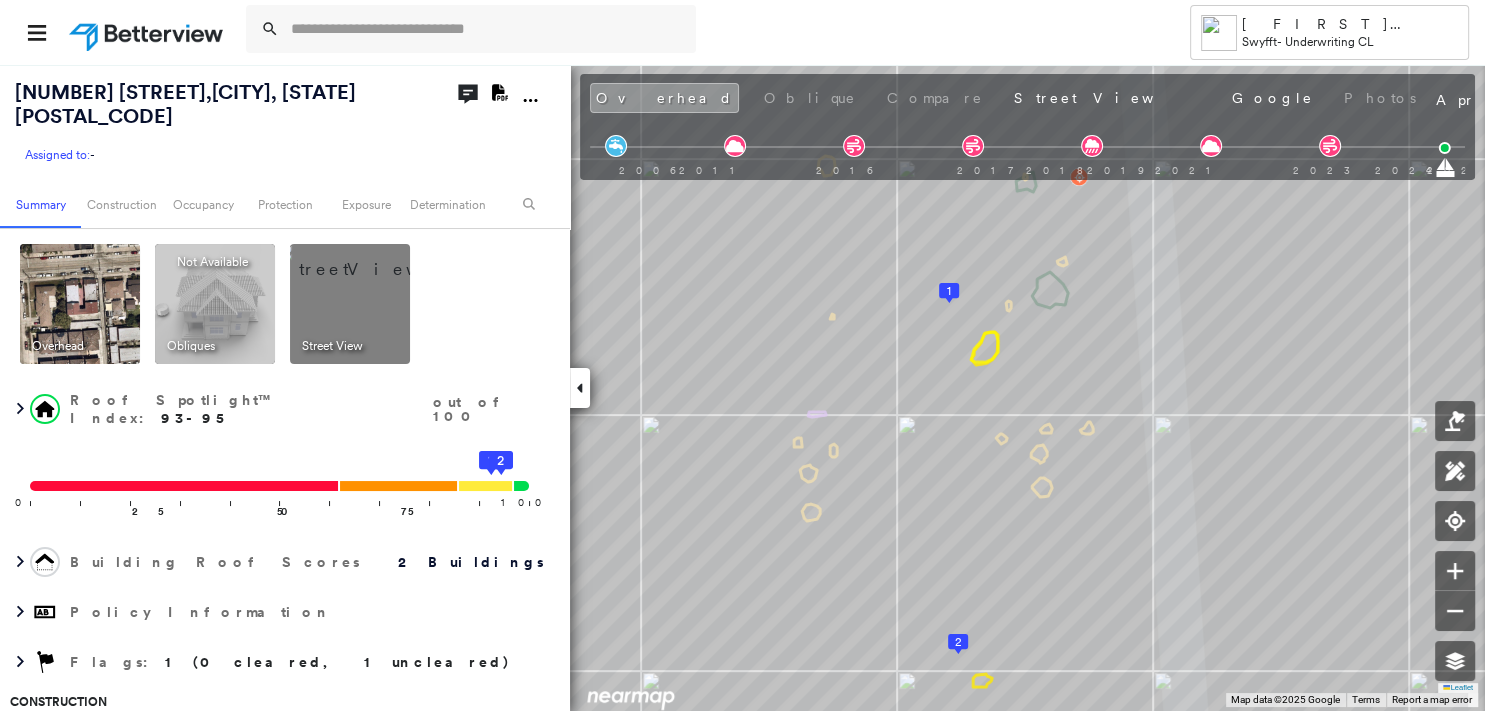 click 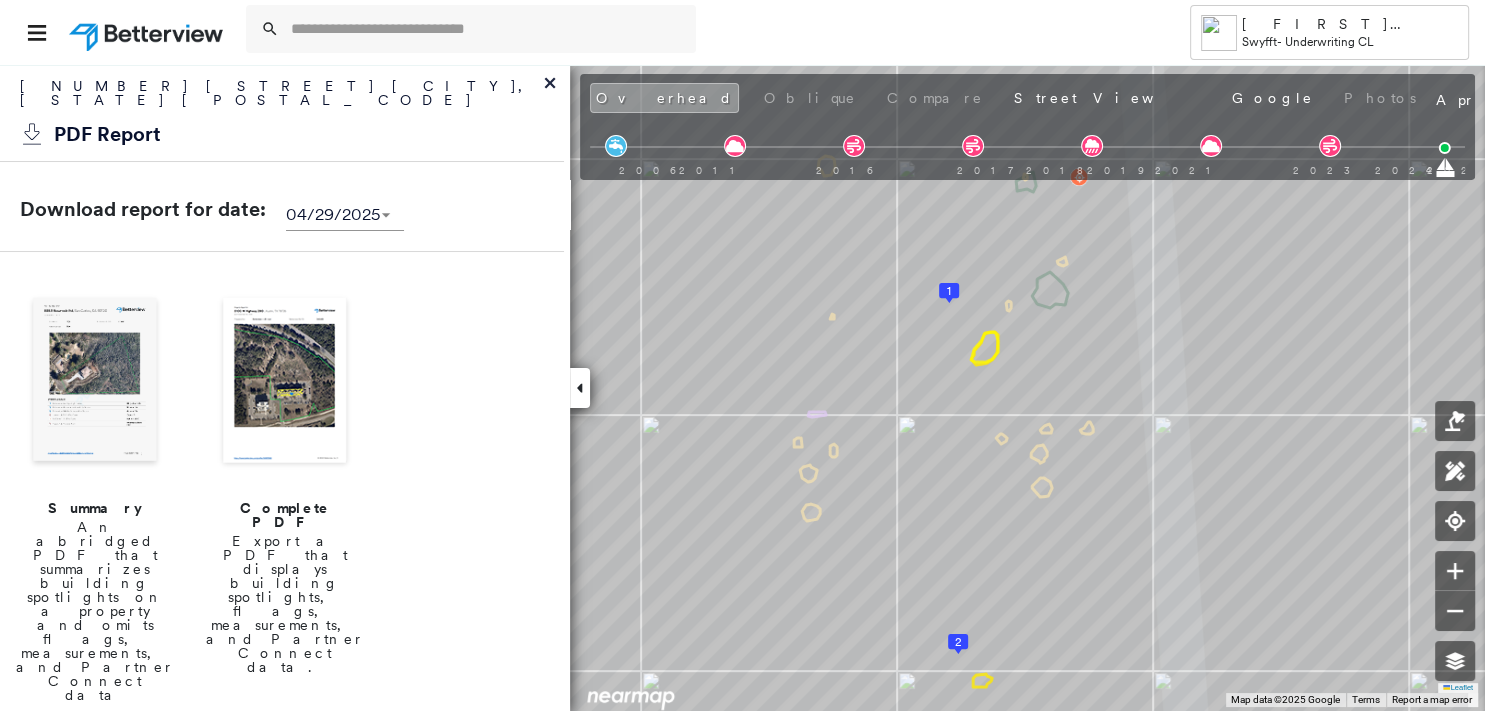 click at bounding box center (95, 382) 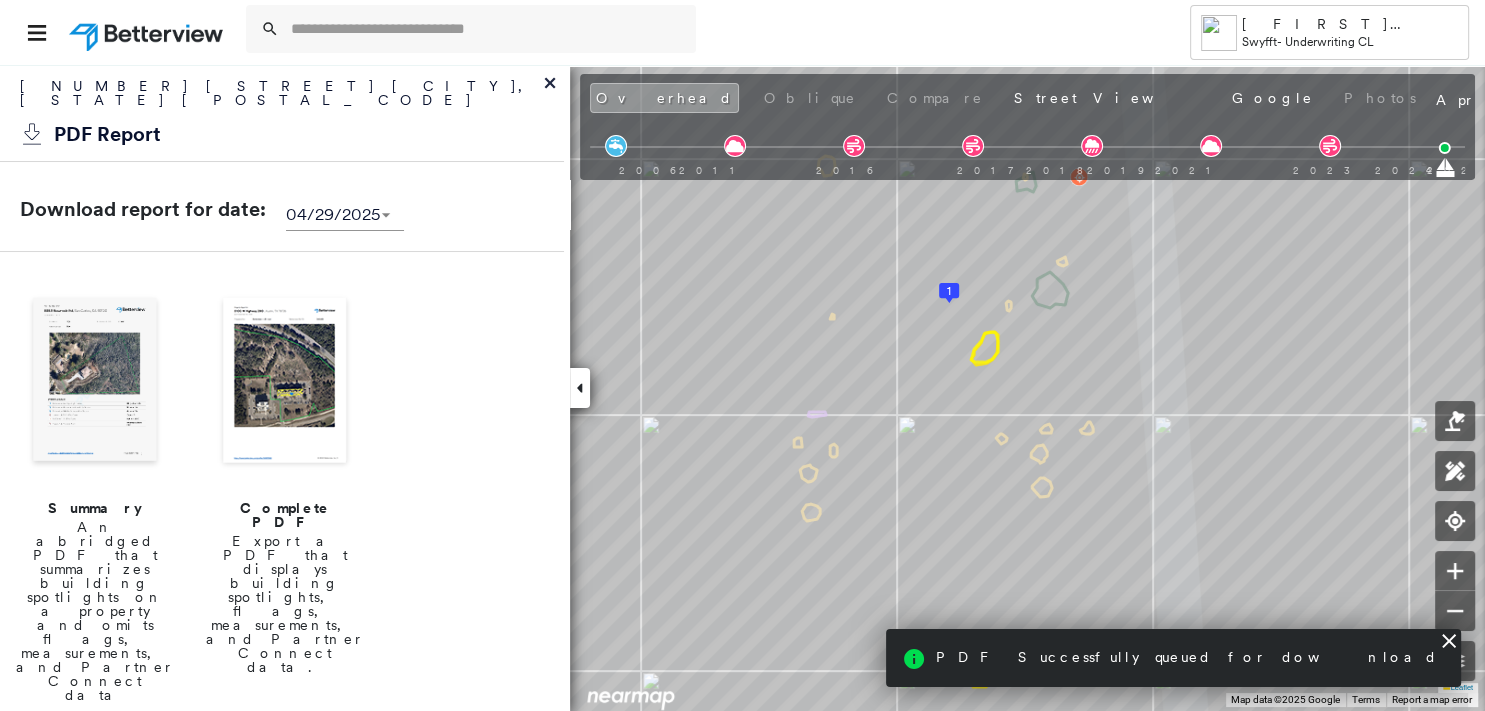 click at bounding box center [95, 382] 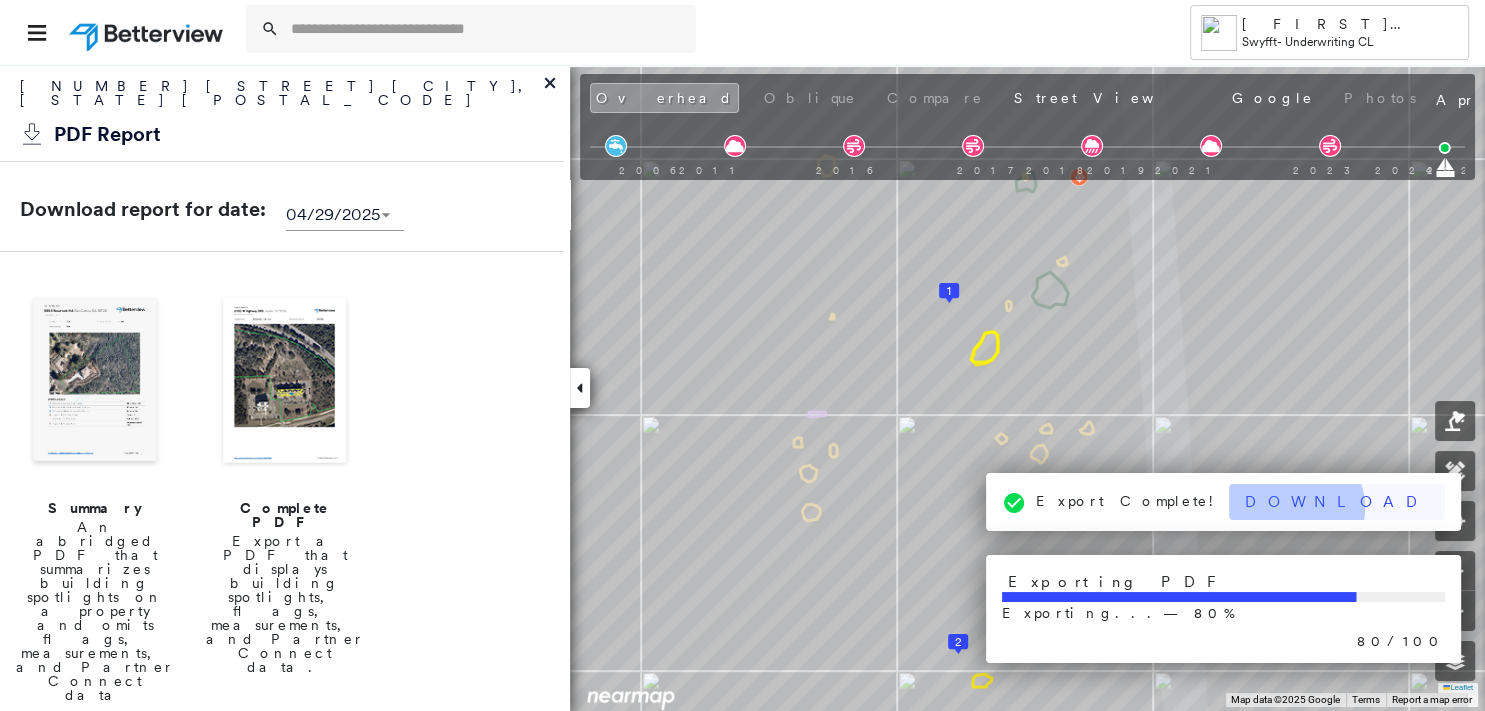 click on "Download" at bounding box center (1337, 502) 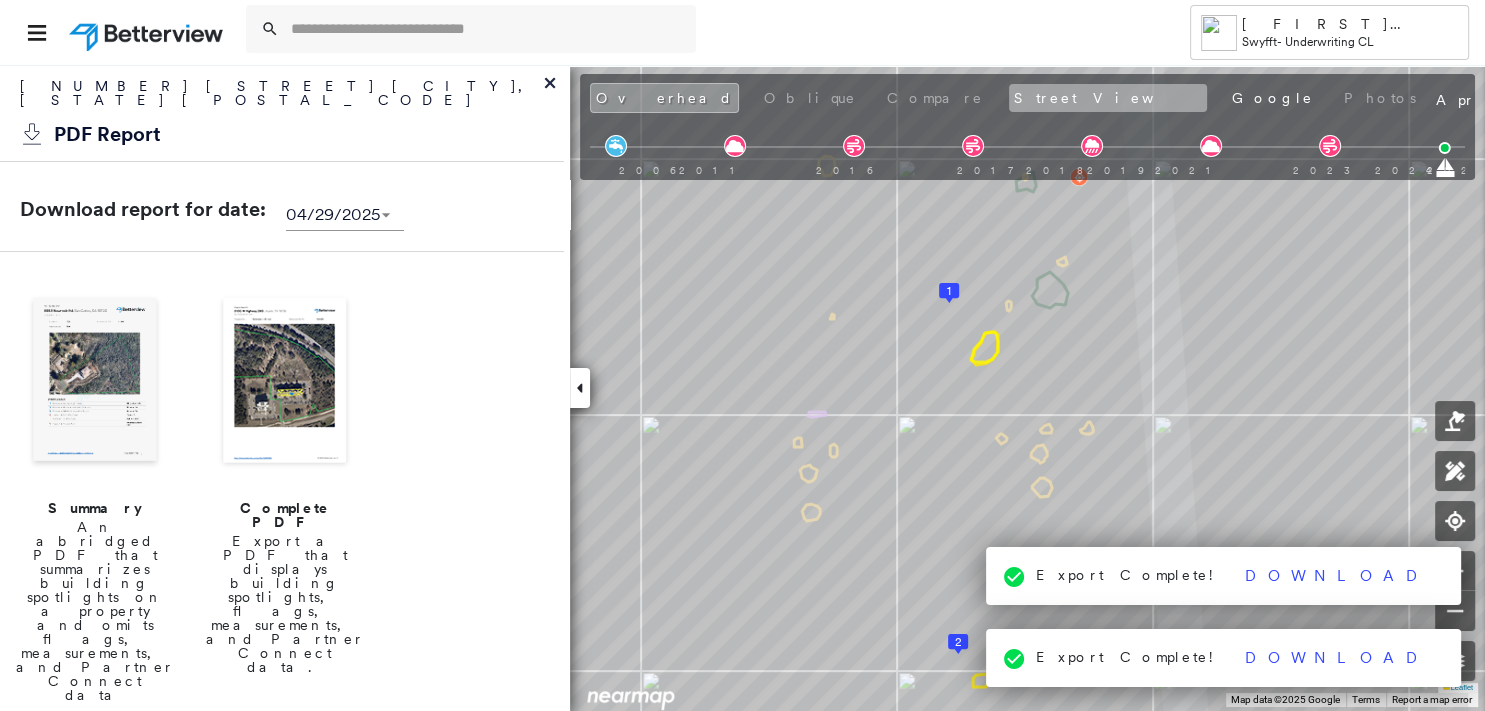 click on "Street View" at bounding box center (1108, 98) 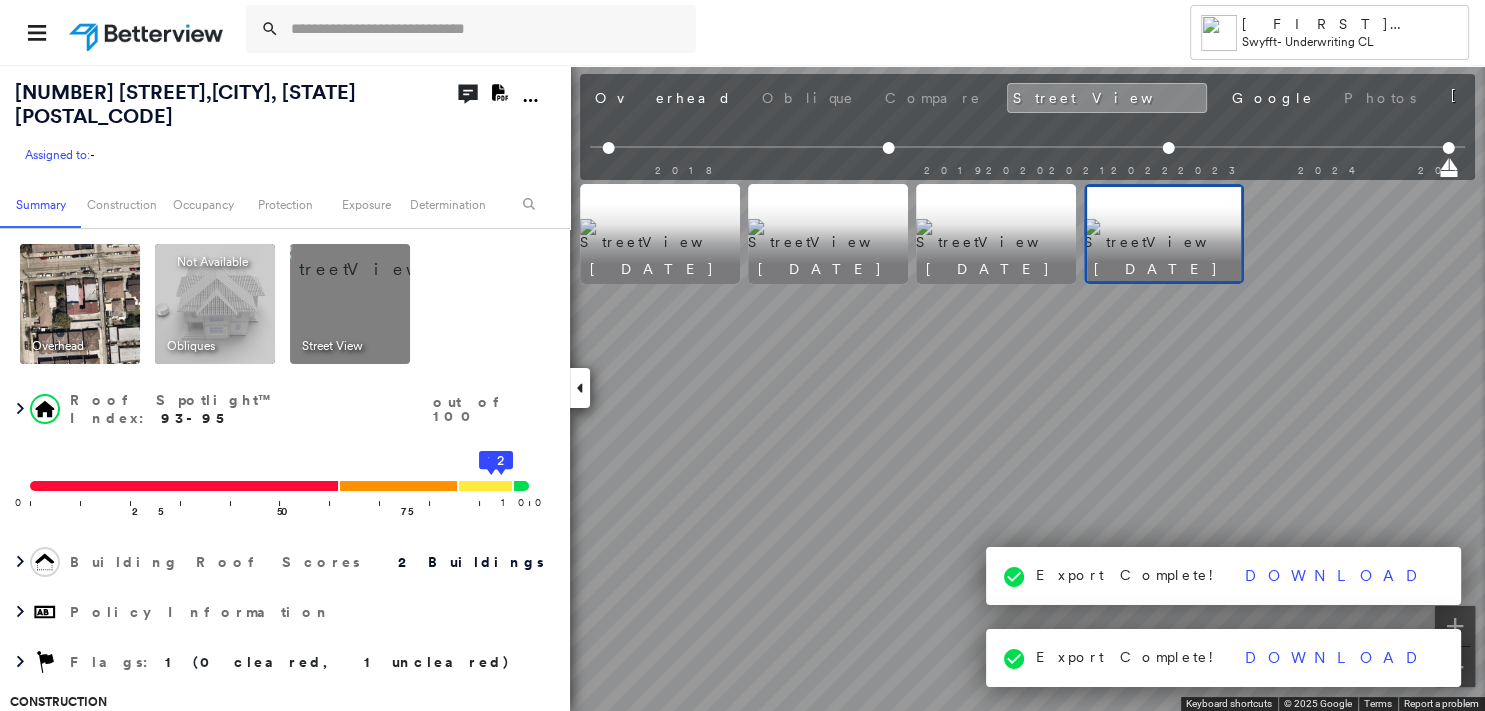 drag, startPoint x: 966, startPoint y: 98, endPoint x: 1002, endPoint y: 161, distance: 72.56032 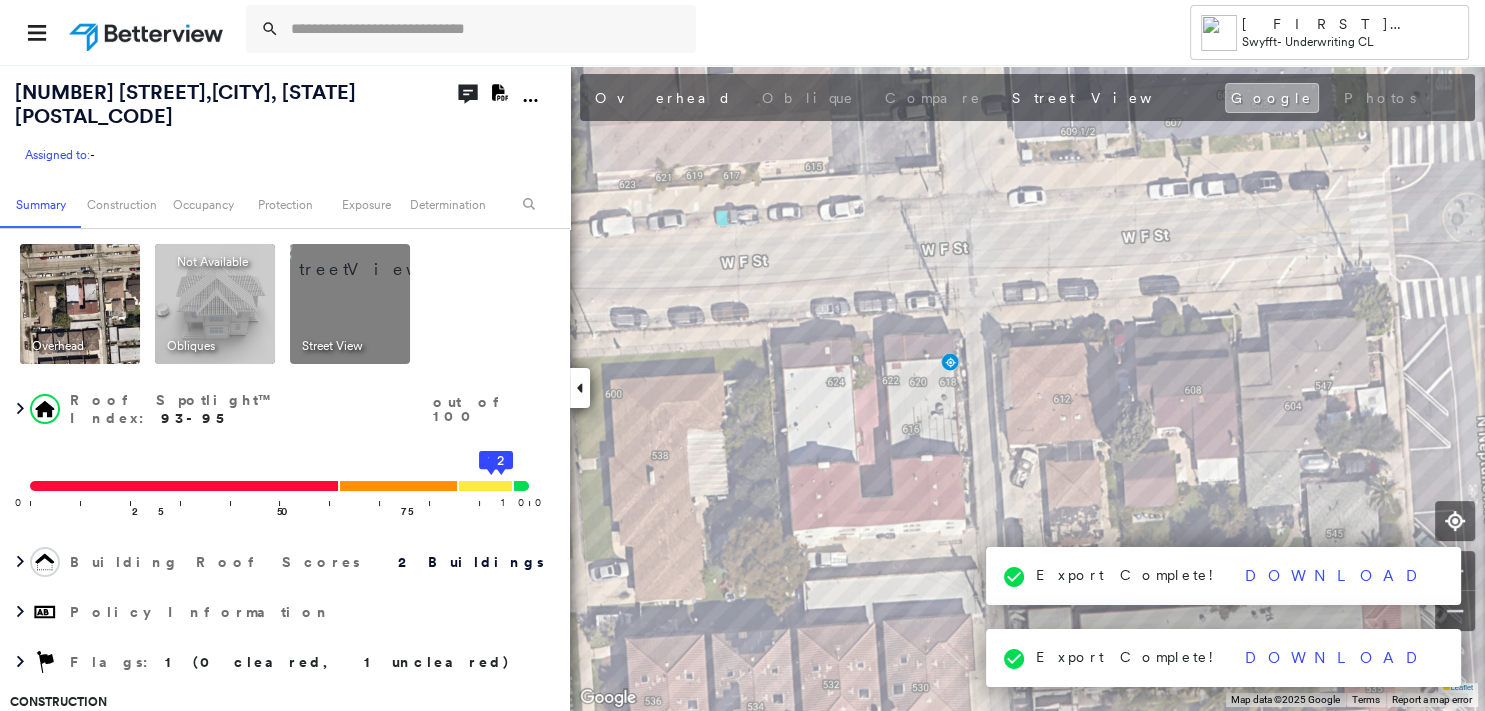 click on "Google" at bounding box center [1272, 98] 